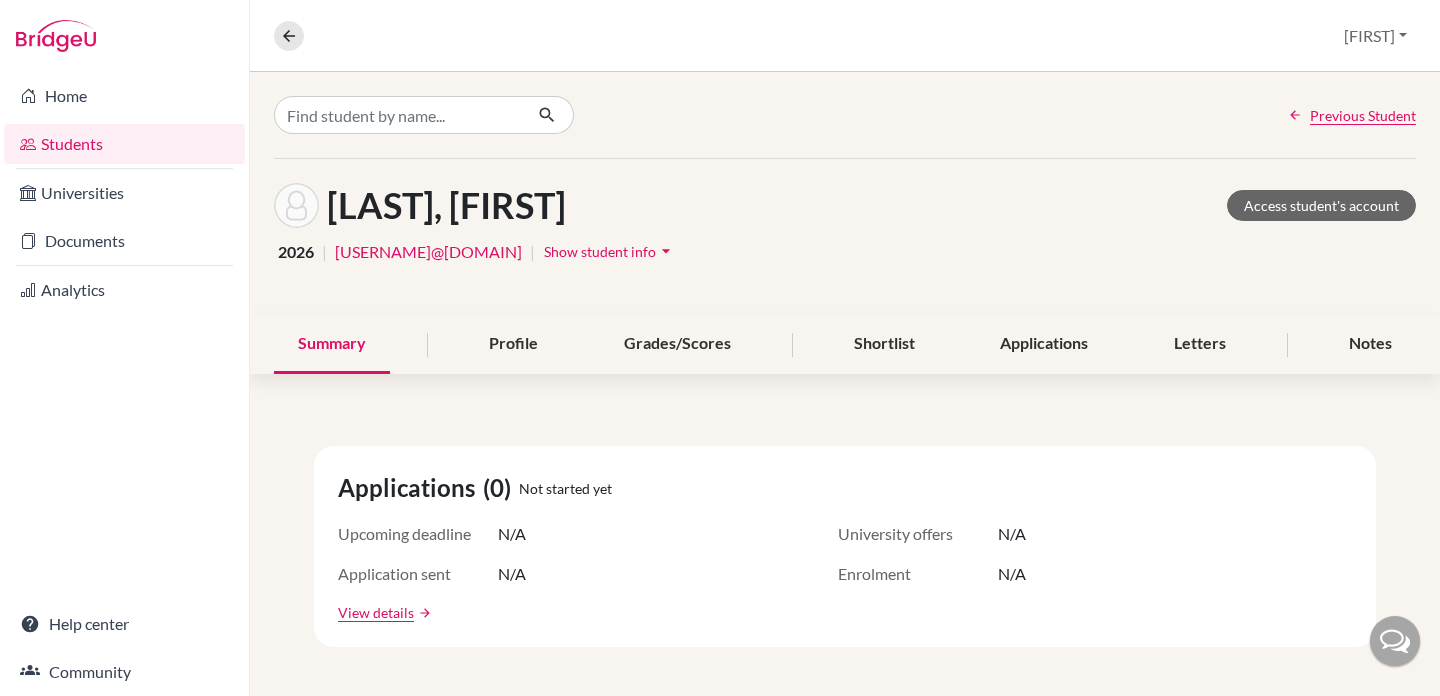 scroll, scrollTop: 0, scrollLeft: 0, axis: both 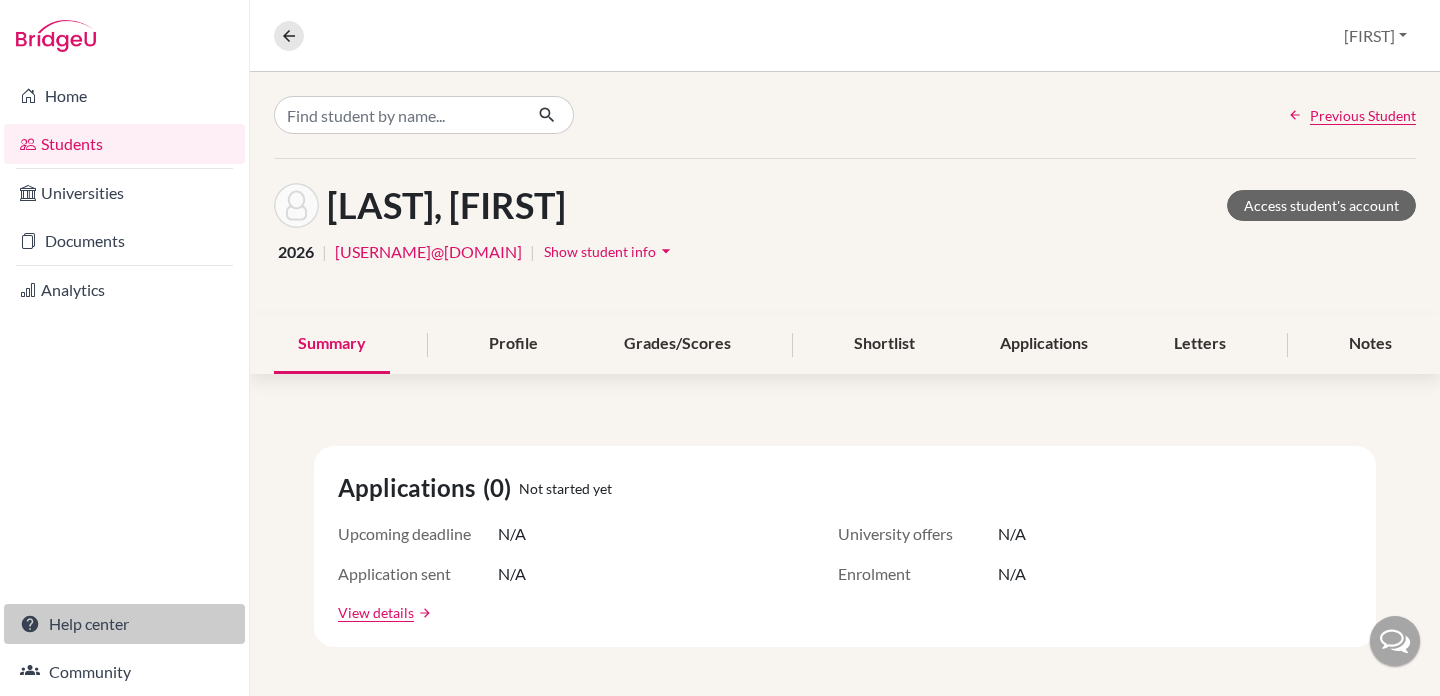 click on "Help center" at bounding box center [124, 624] 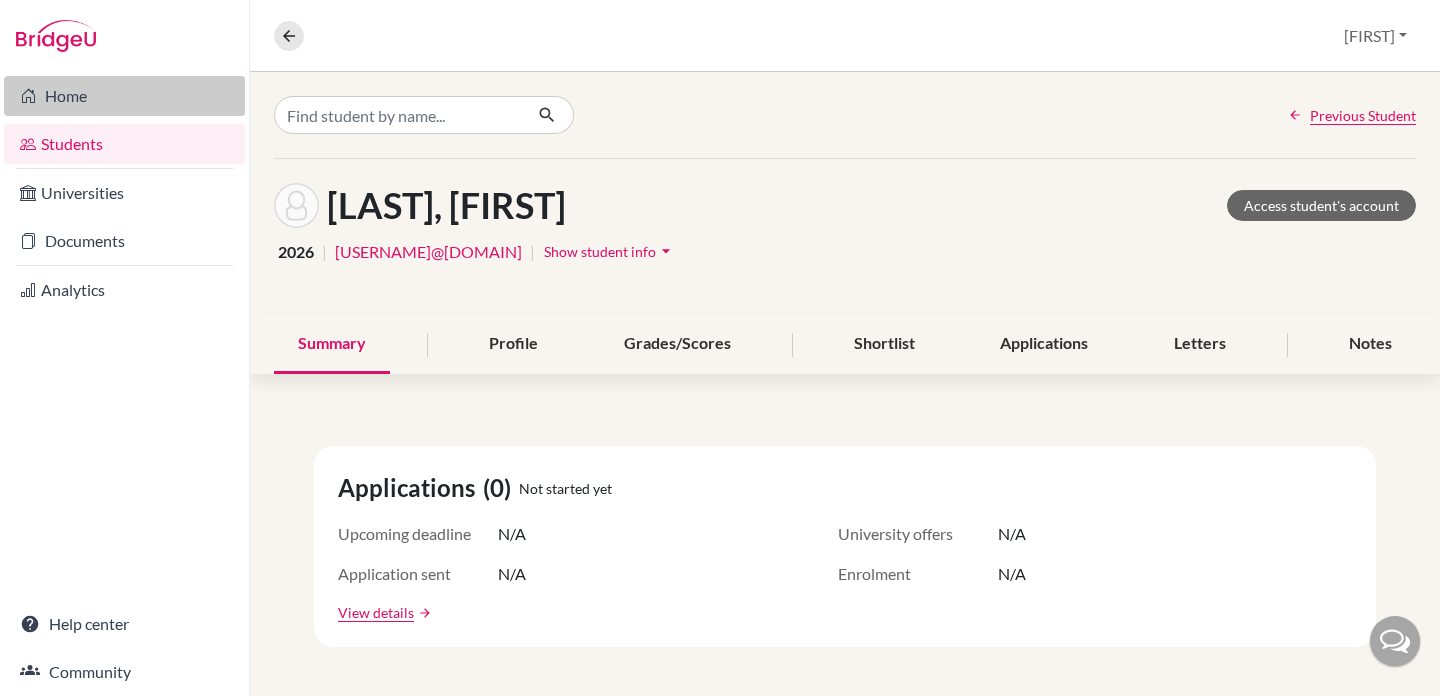 click on "Home" at bounding box center [124, 96] 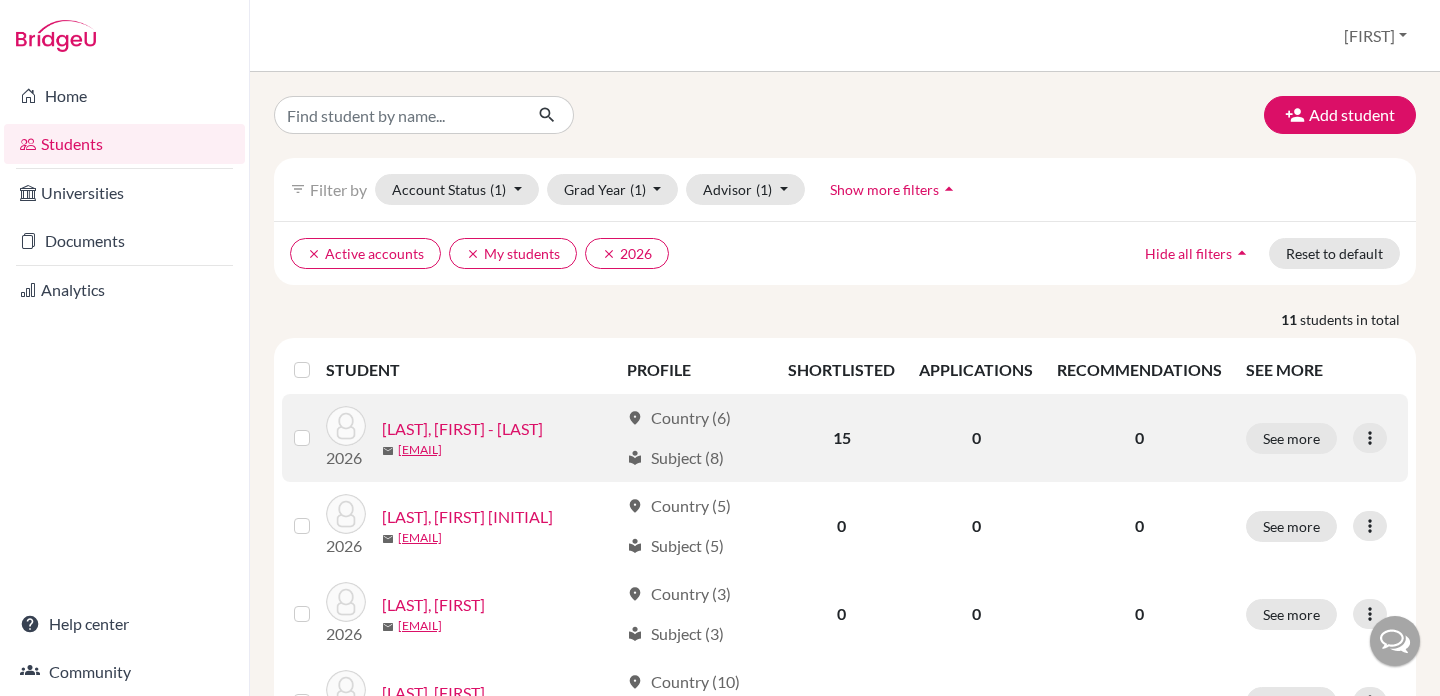 scroll, scrollTop: 0, scrollLeft: 0, axis: both 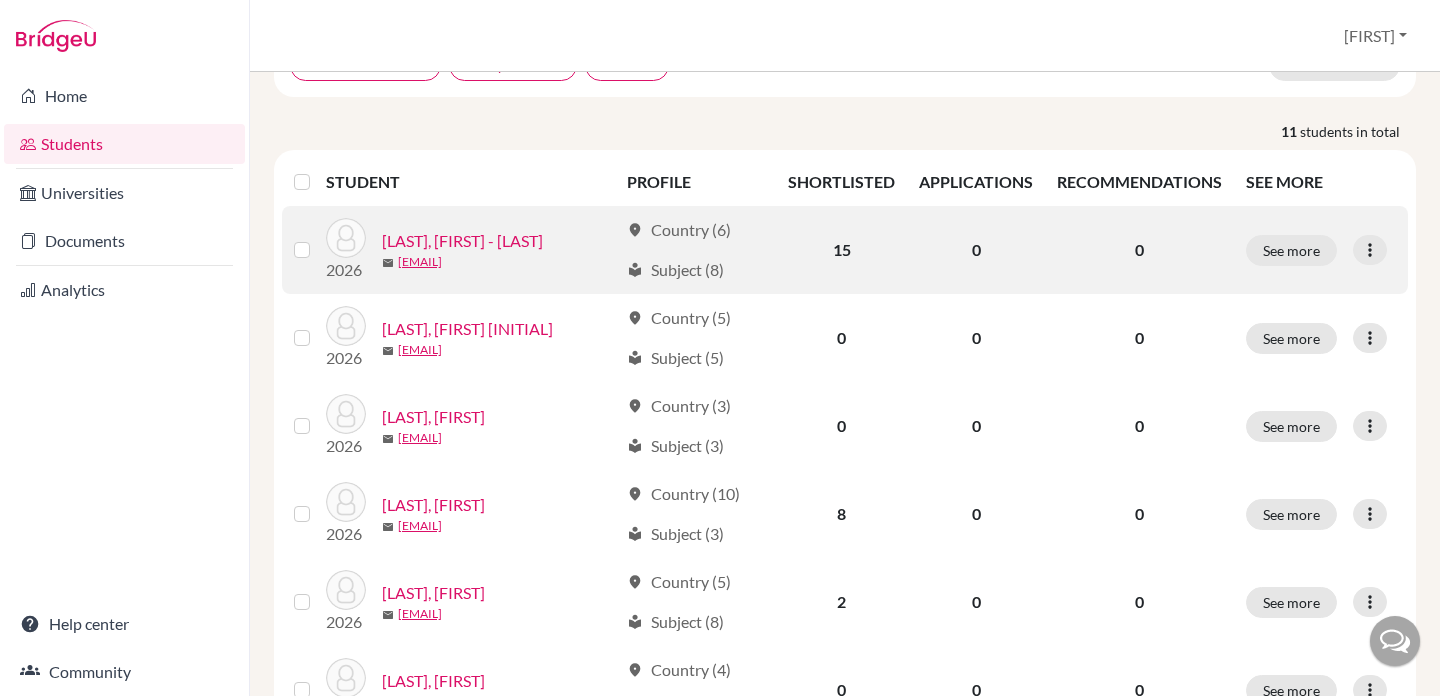 click on "[LAST], [FIRST] - [LAST]" at bounding box center [462, 241] 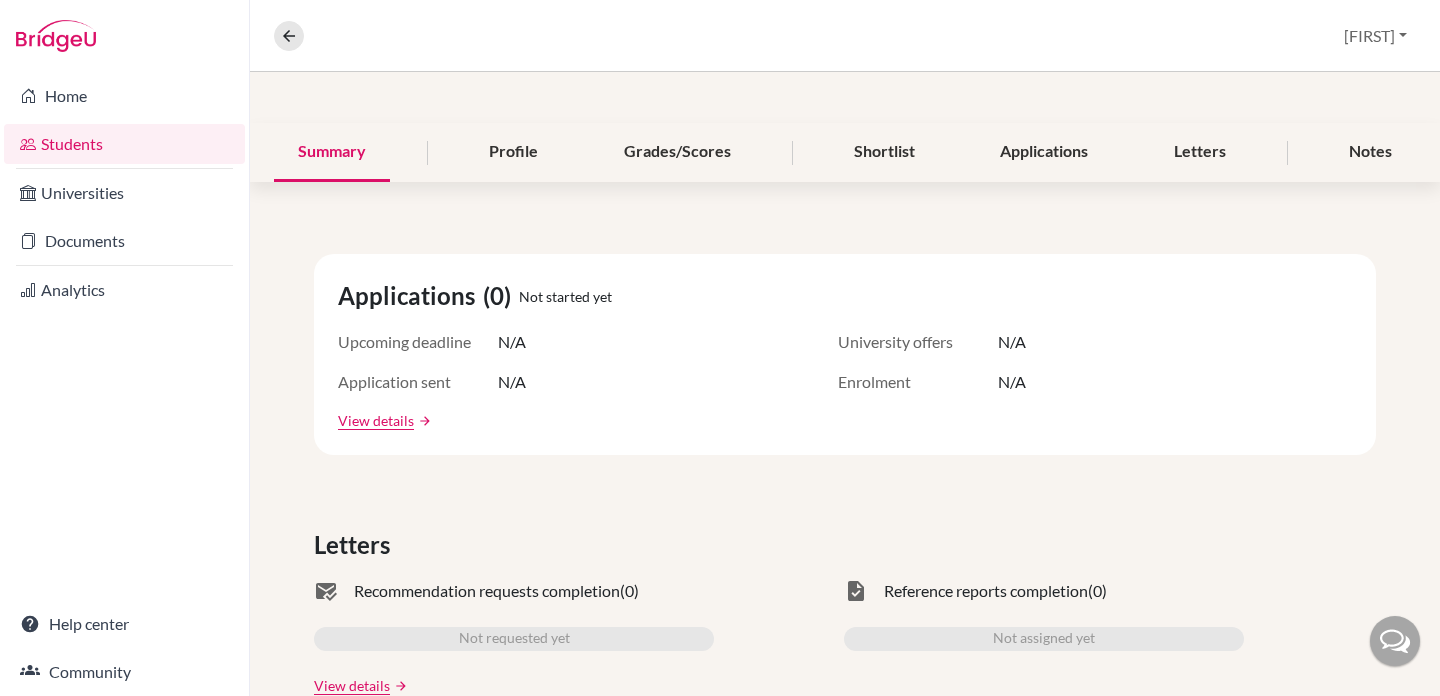 scroll, scrollTop: 0, scrollLeft: 0, axis: both 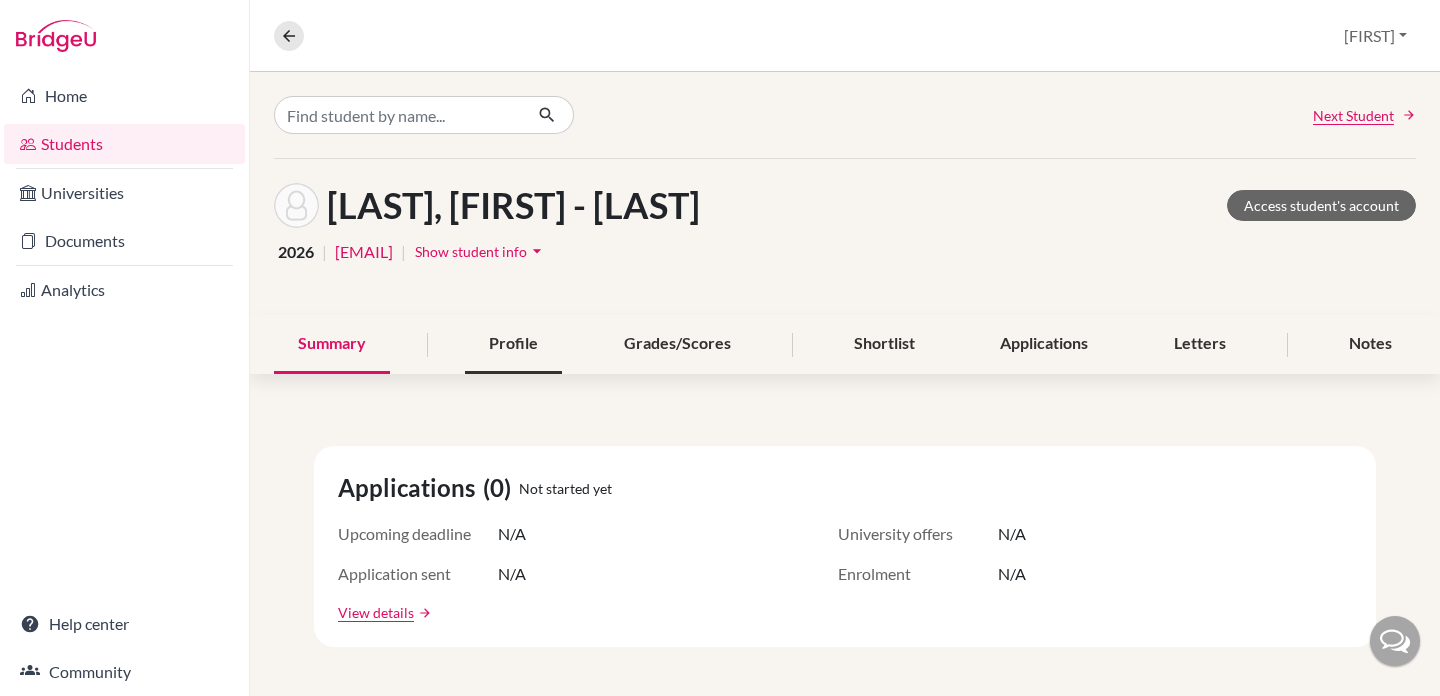 click on "Profile" at bounding box center [513, 344] 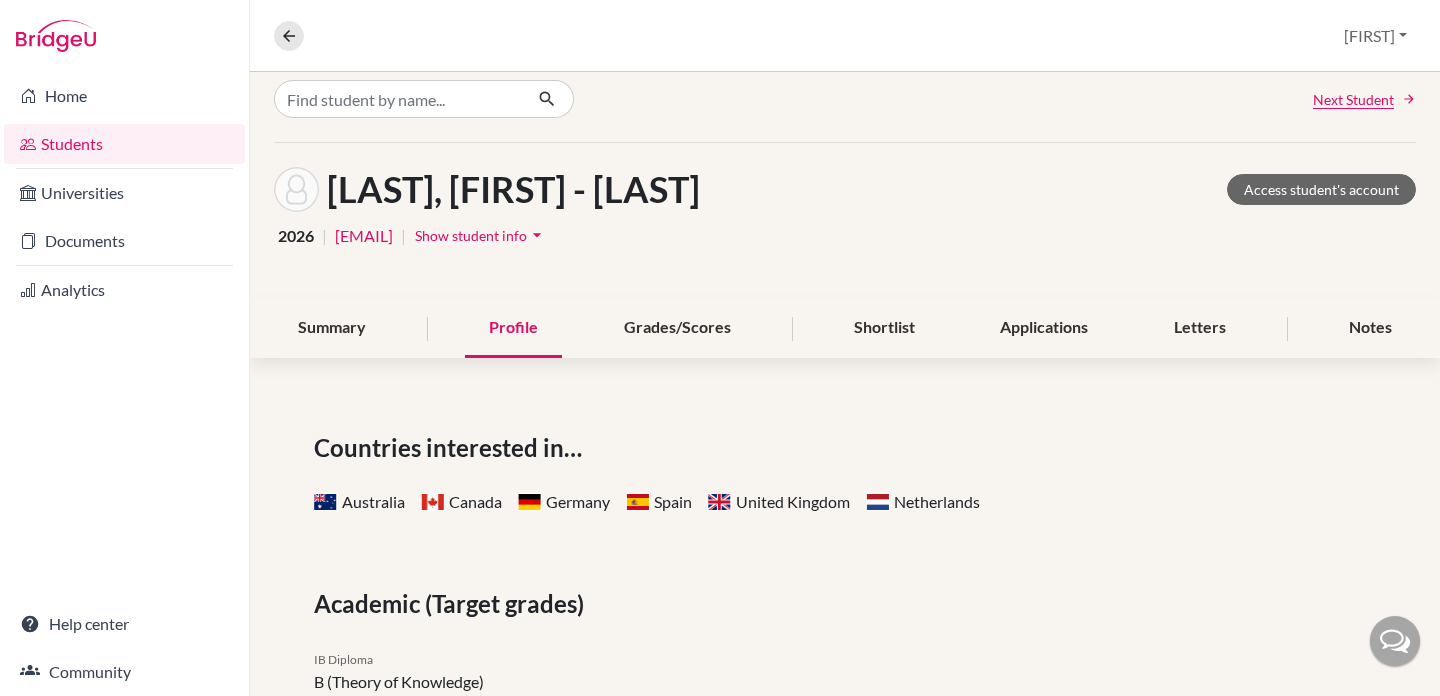 scroll, scrollTop: 0, scrollLeft: 0, axis: both 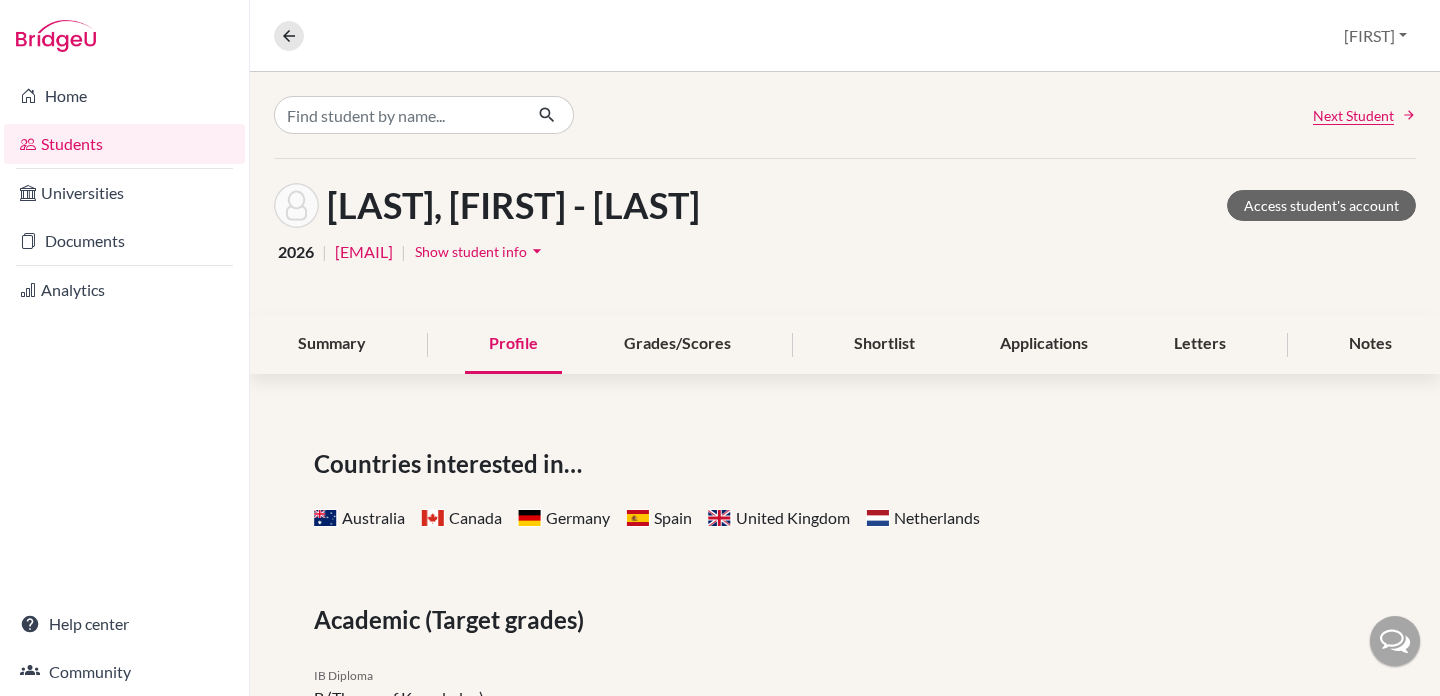 click on "arrow_drop_down" at bounding box center (537, 251) 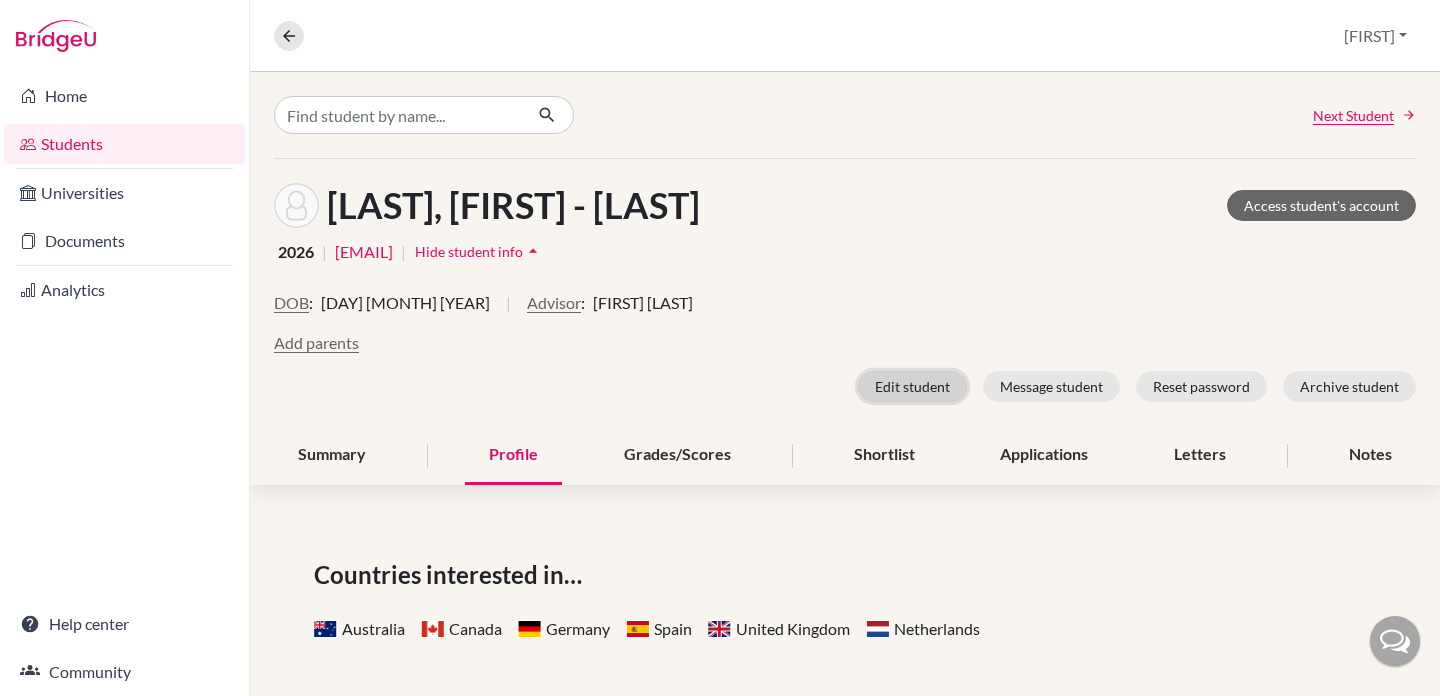 click on "Edit student" at bounding box center [912, 386] 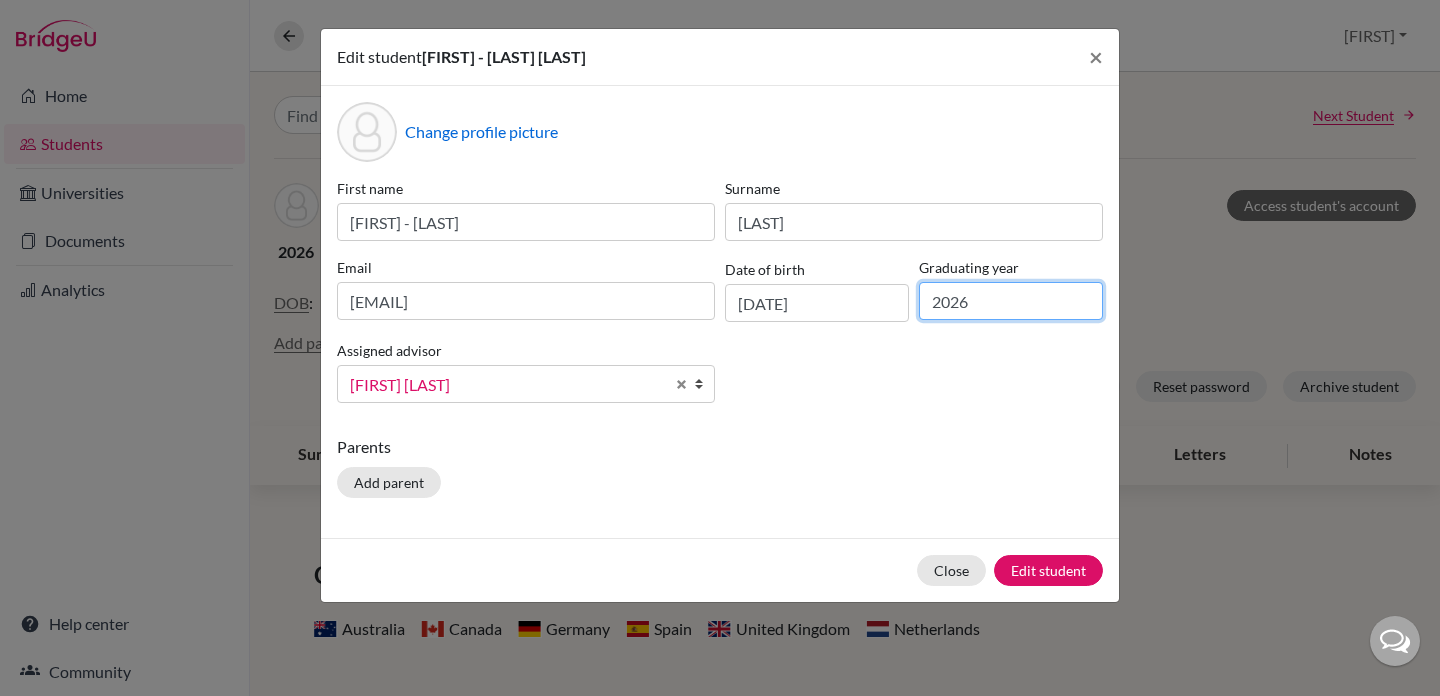 click on "2026" at bounding box center [1011, 301] 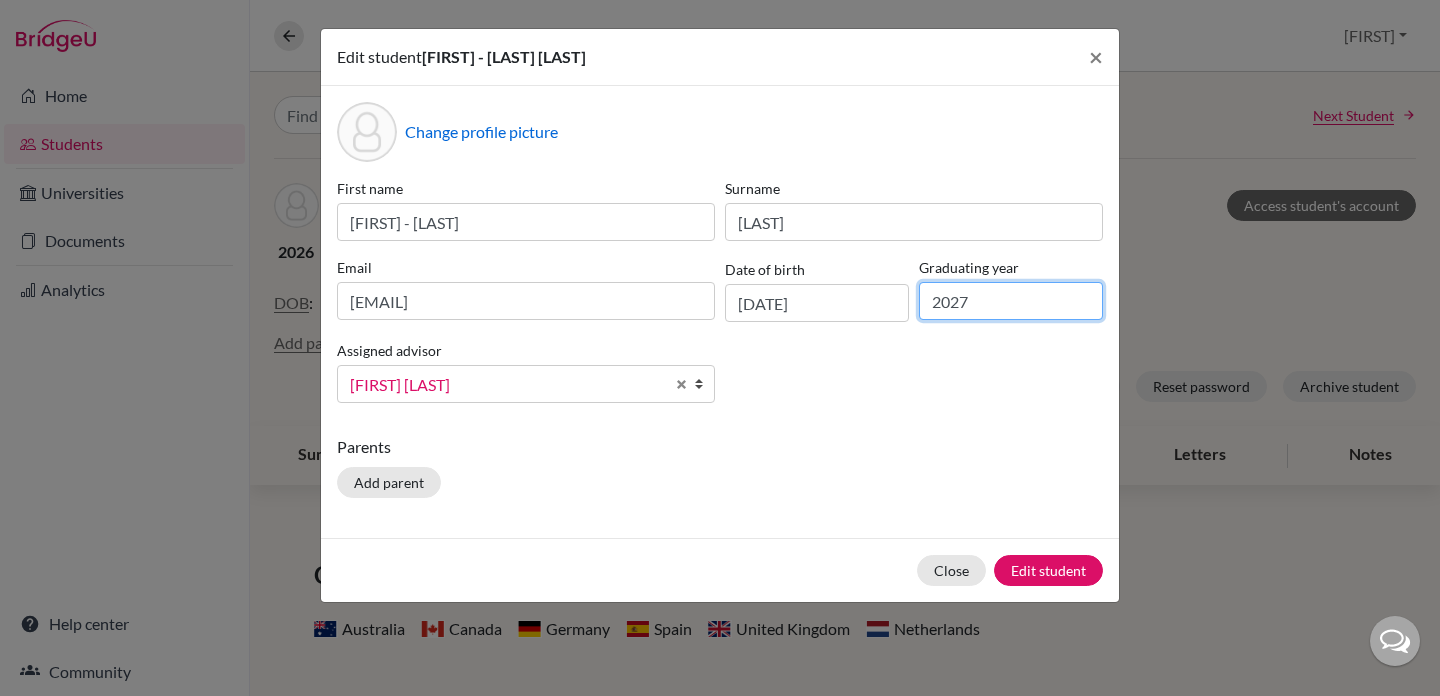 type on "2027" 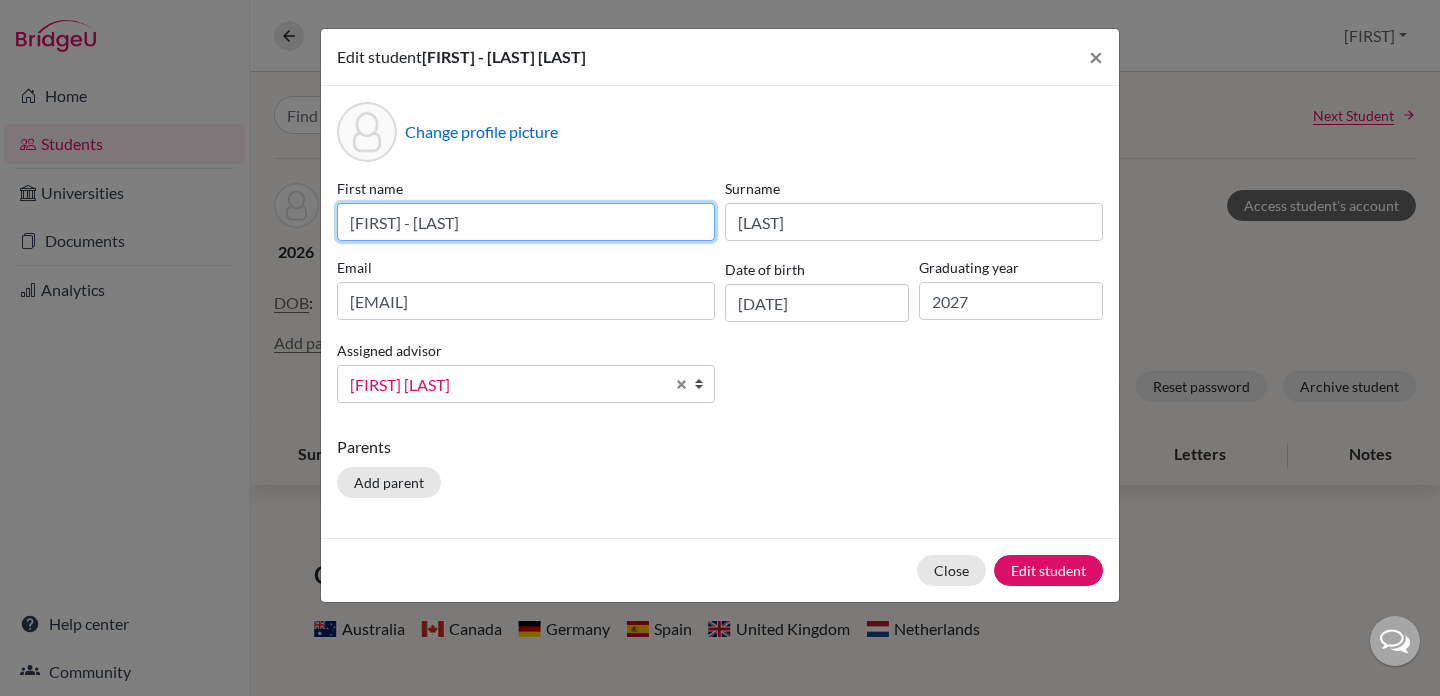 click on "[FIRST] - [LAST]" at bounding box center [526, 222] 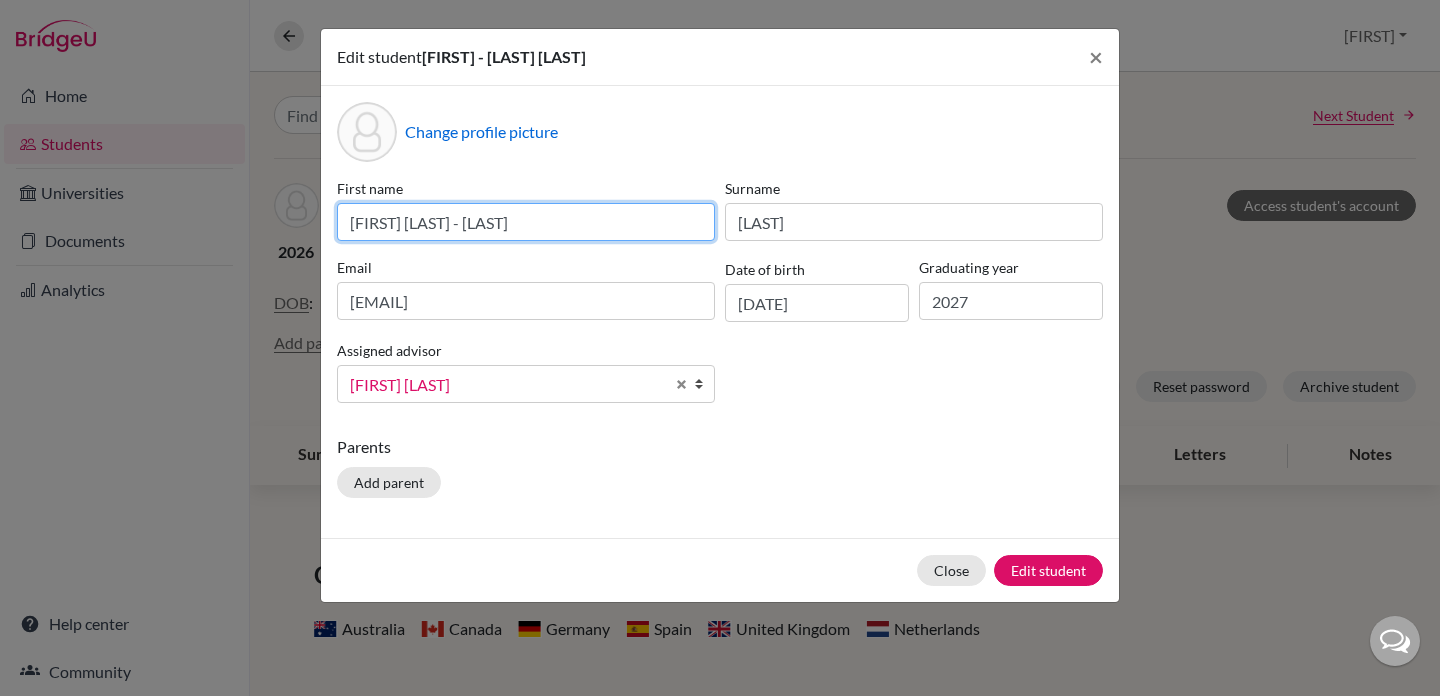 drag, startPoint x: 482, startPoint y: 224, endPoint x: 649, endPoint y: 222, distance: 167.01198 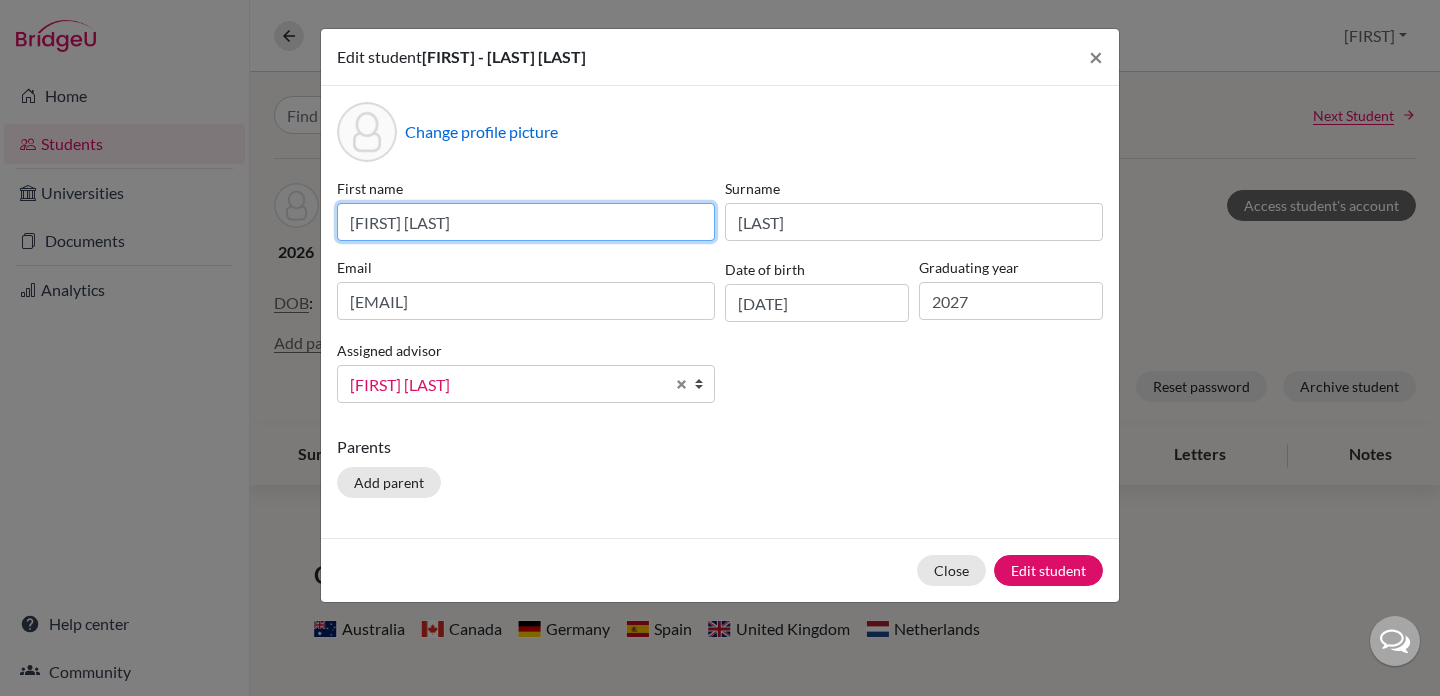type on "[FIRST] [LAST]" 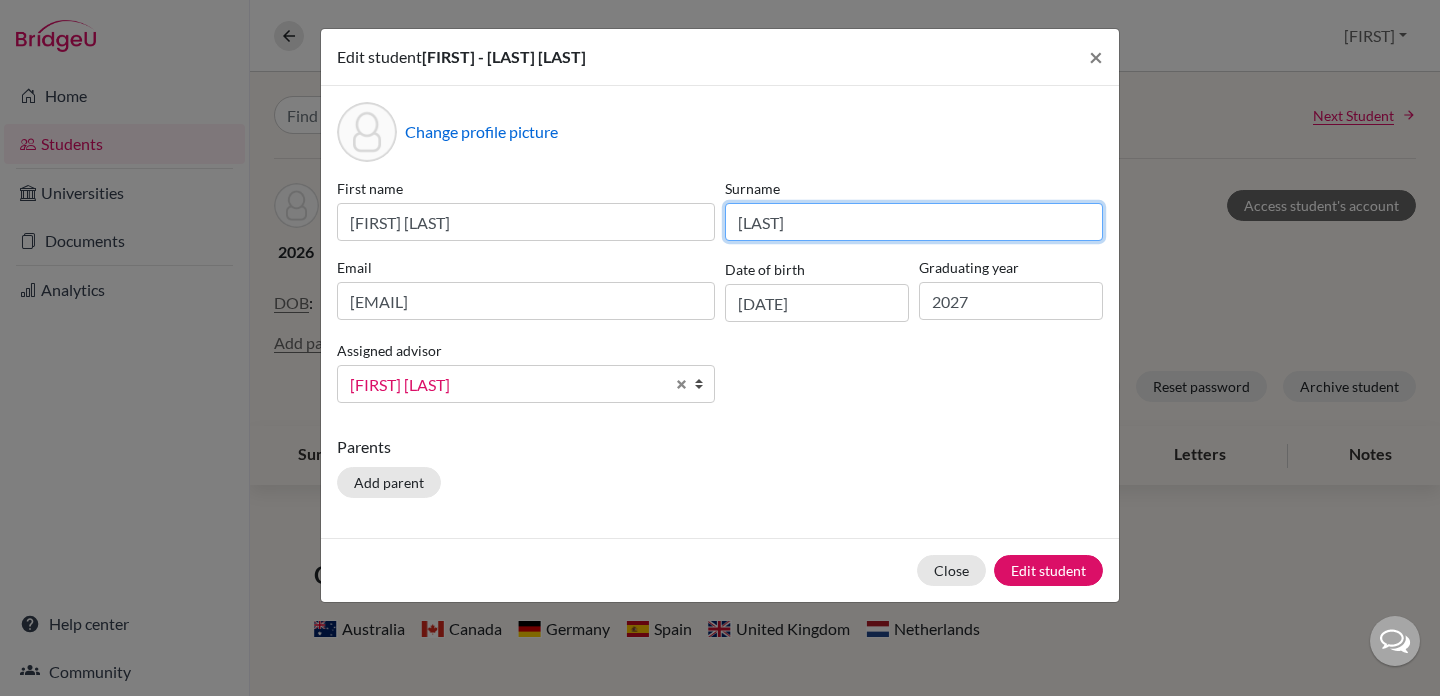 click on "[LAST]" at bounding box center (914, 222) 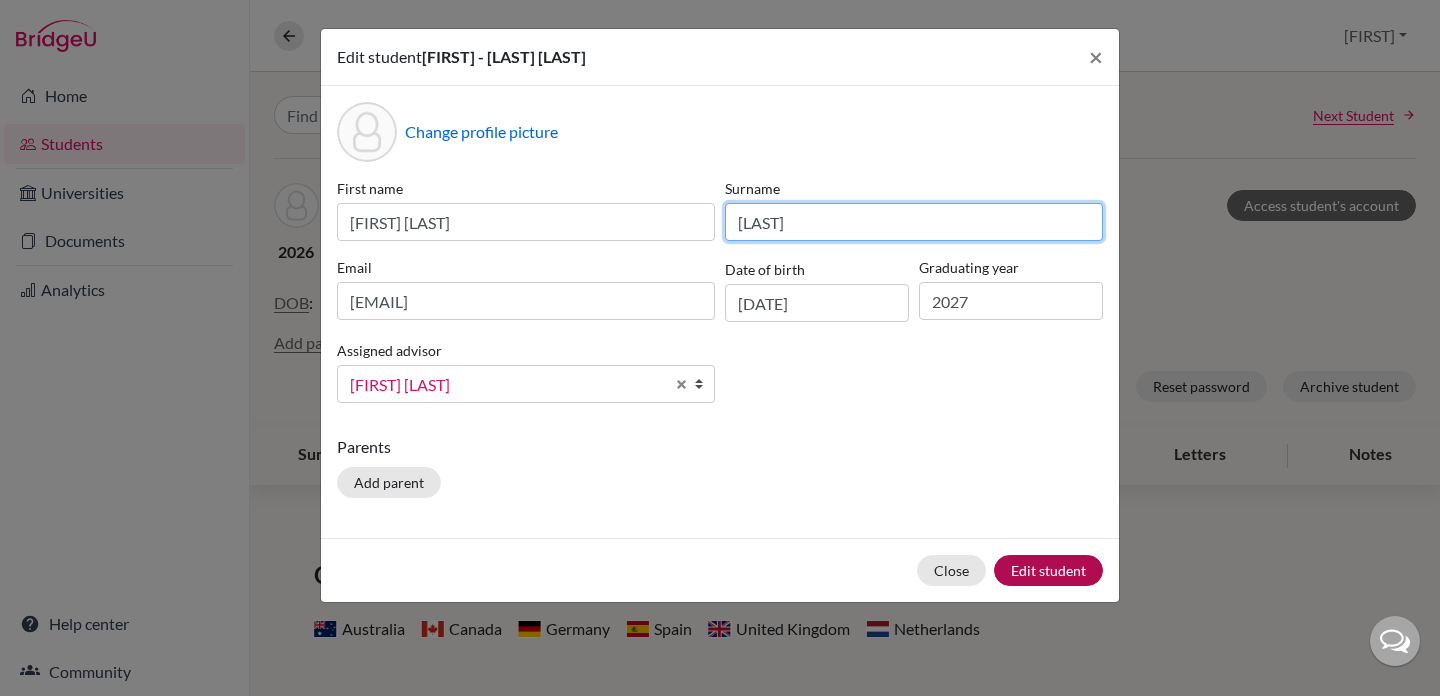 type on "[LAST]" 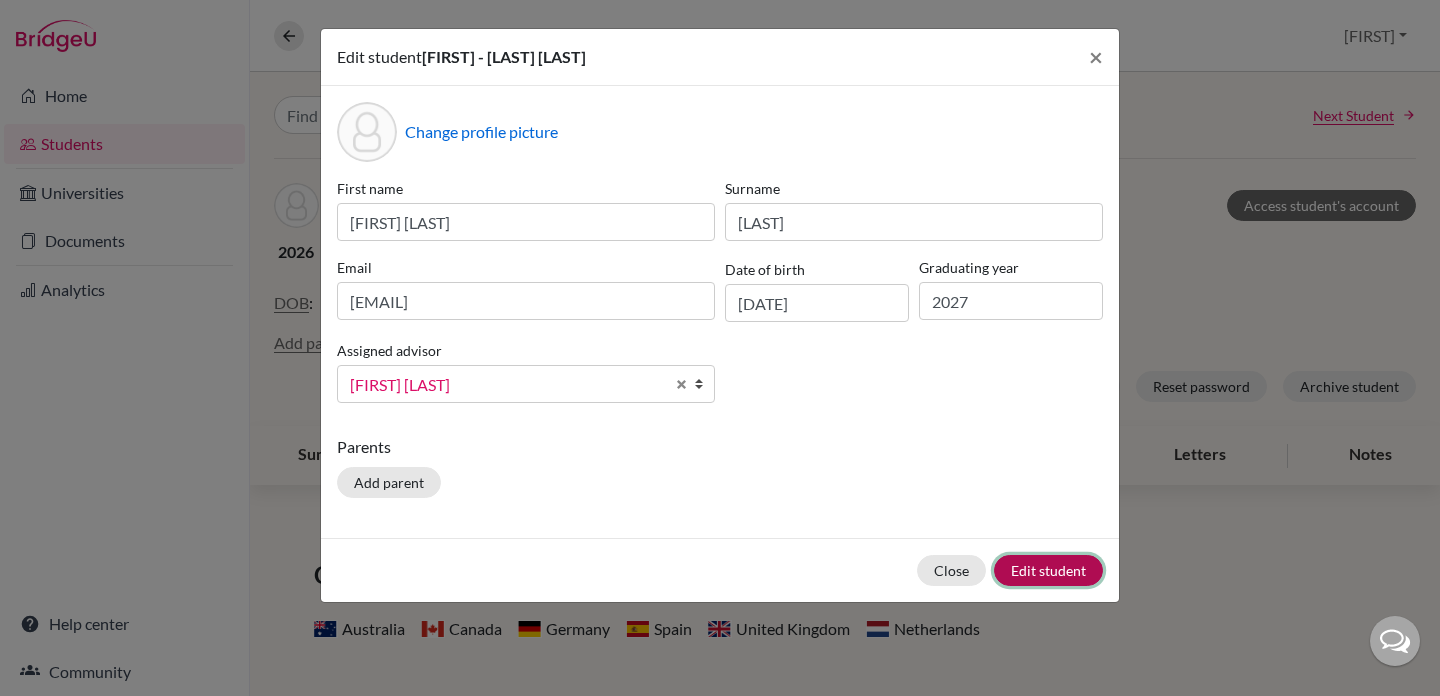 click on "Edit student" at bounding box center (1048, 570) 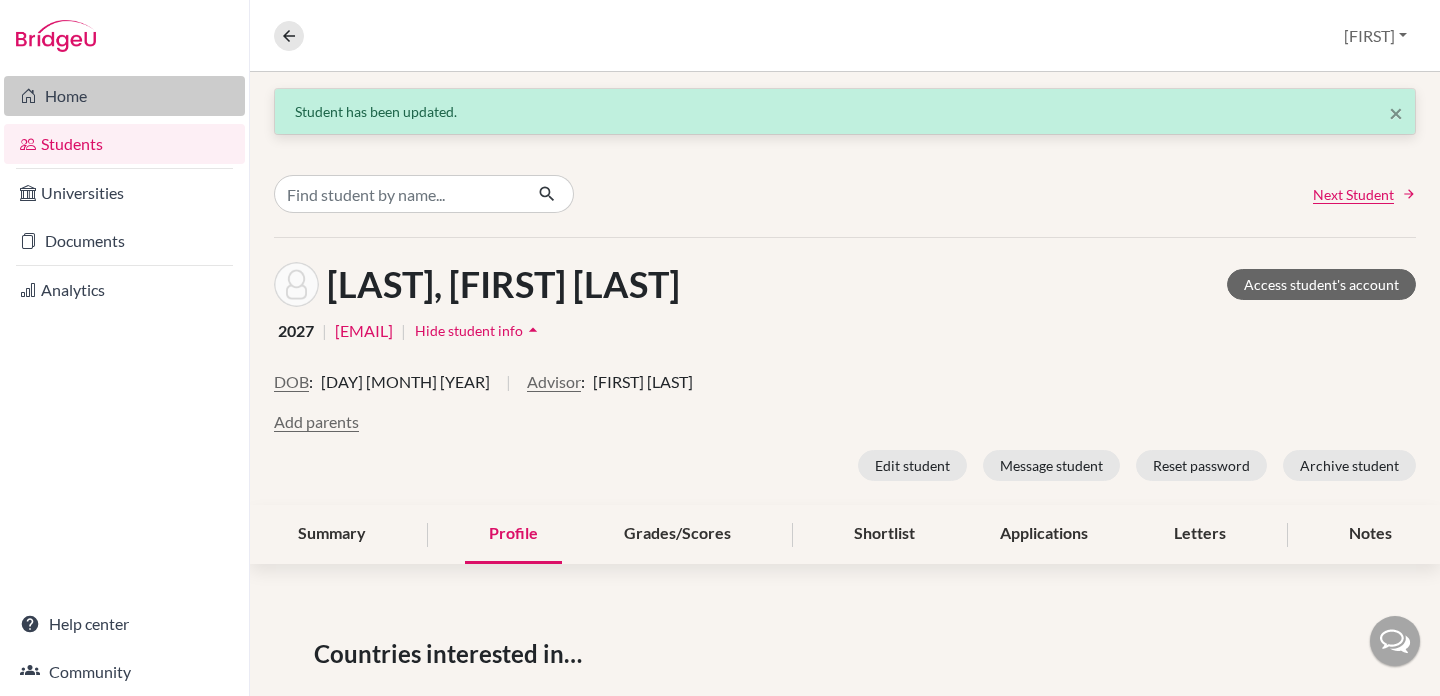 click on "Home" at bounding box center (124, 96) 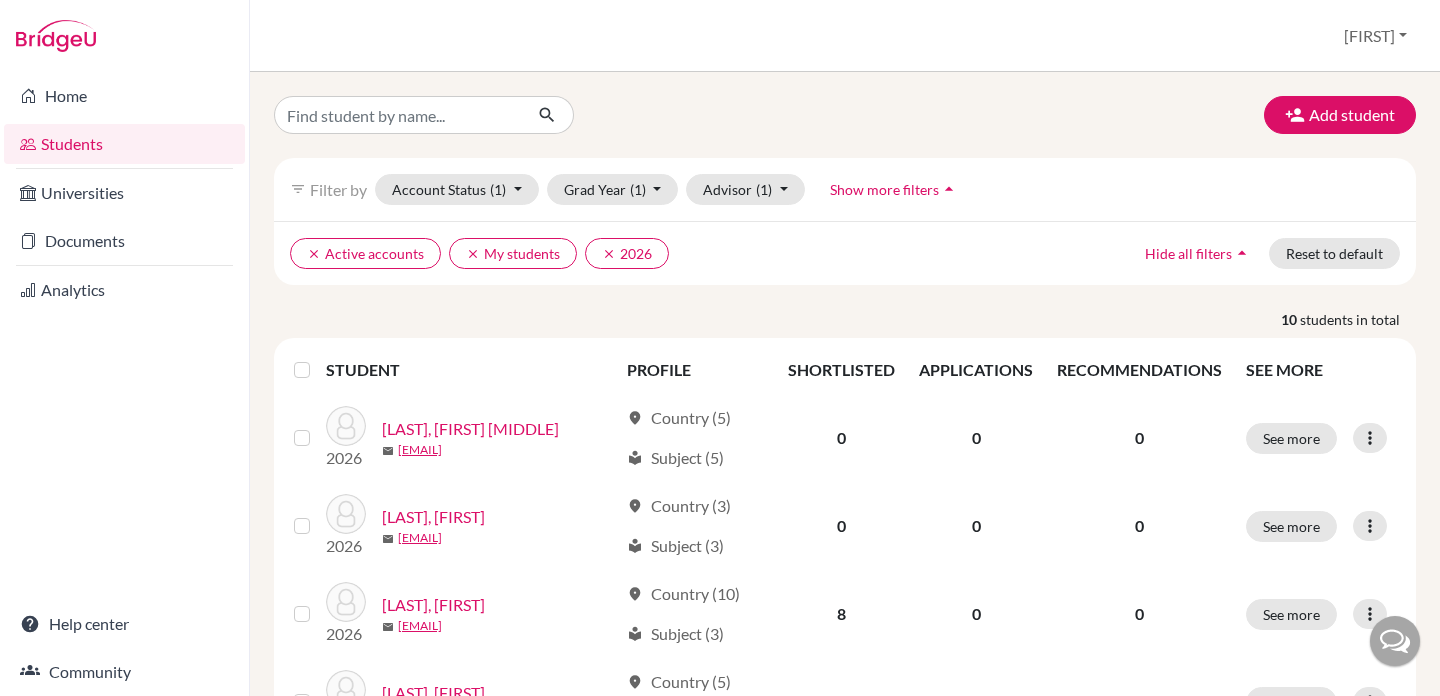 scroll, scrollTop: 0, scrollLeft: 0, axis: both 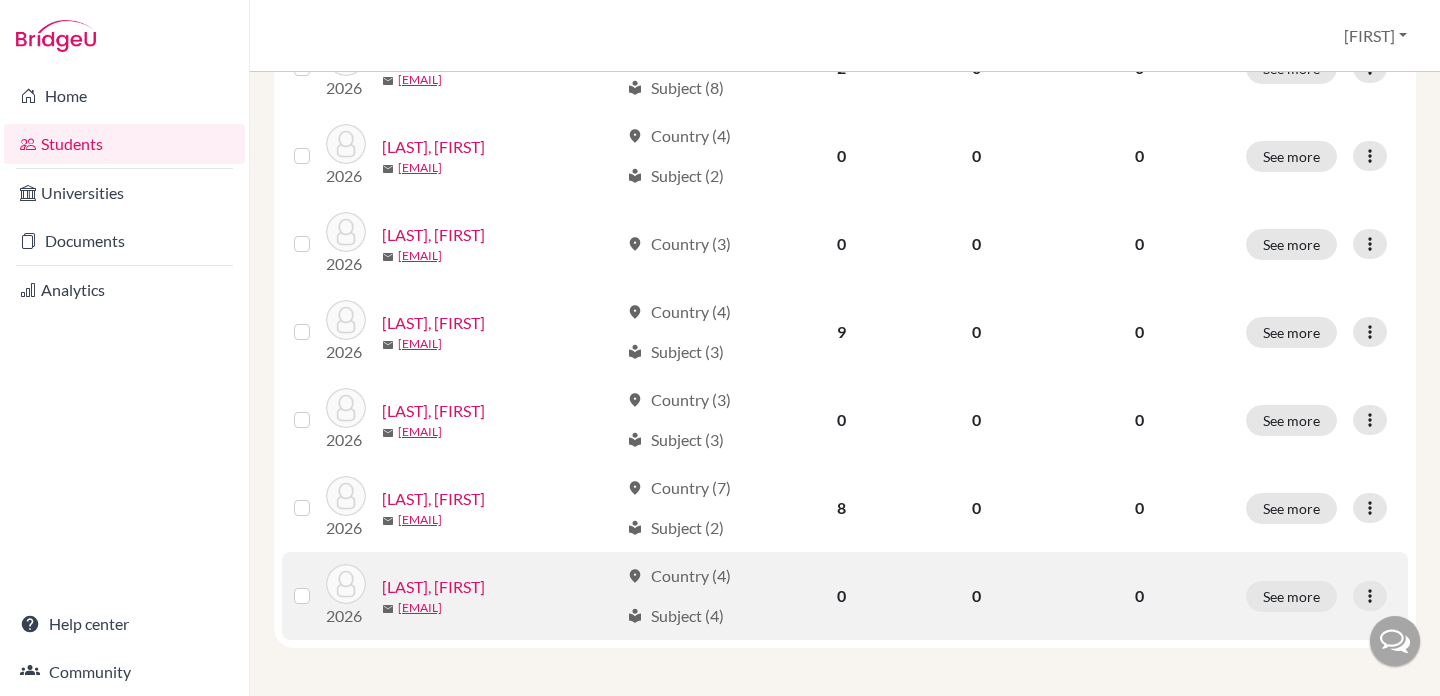 click on "[LAST], [FIRST]" at bounding box center (433, 587) 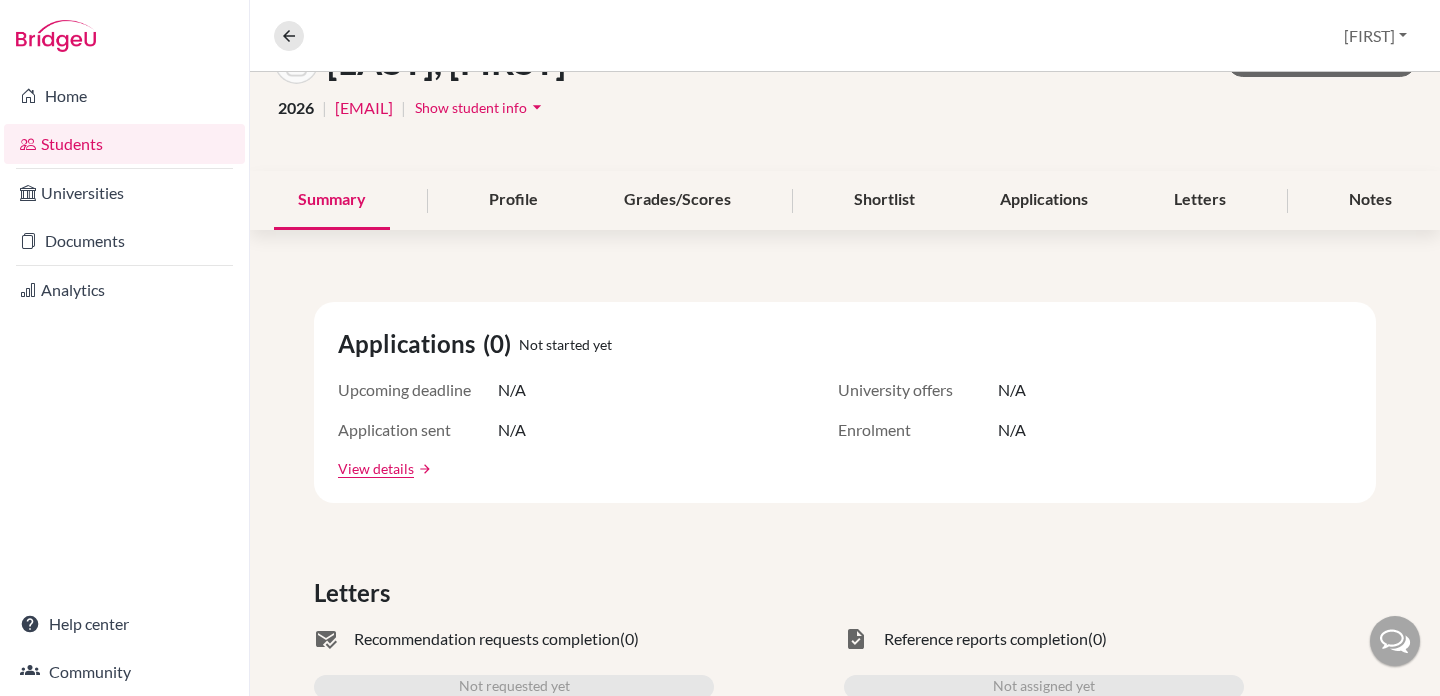 scroll, scrollTop: 0, scrollLeft: 0, axis: both 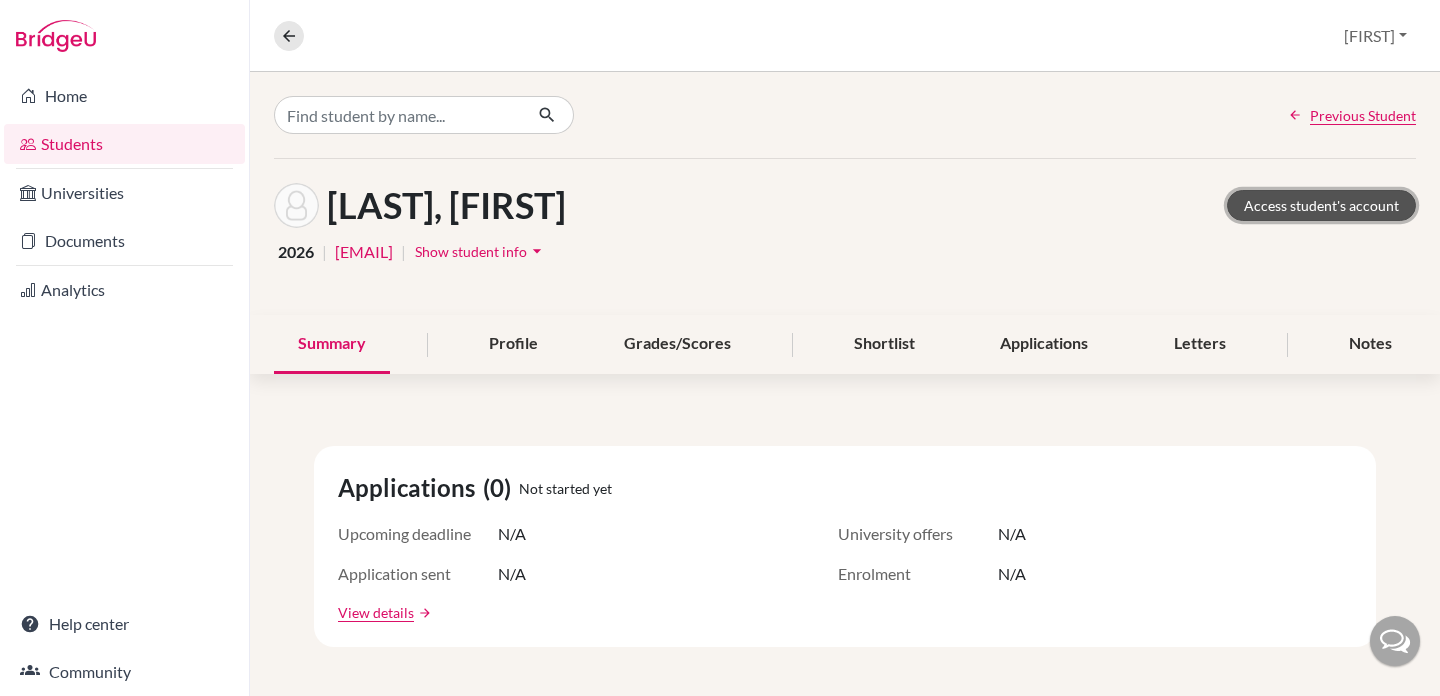 click on "Access student's account" at bounding box center (1321, 205) 